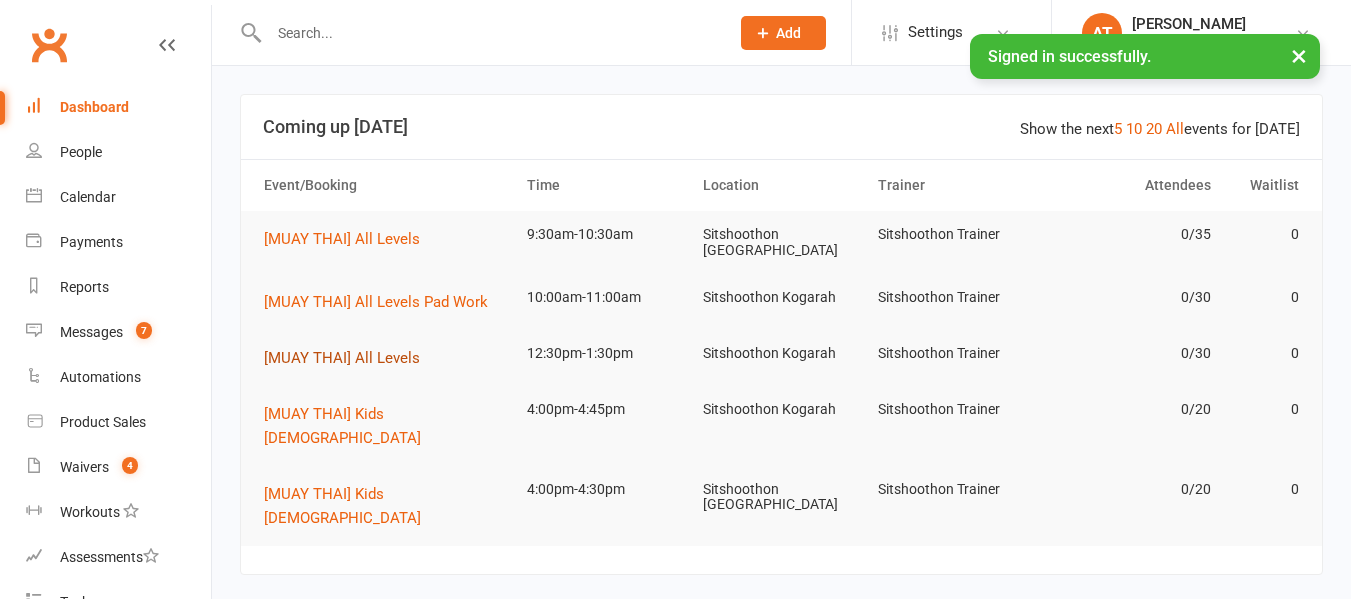 scroll, scrollTop: 0, scrollLeft: 0, axis: both 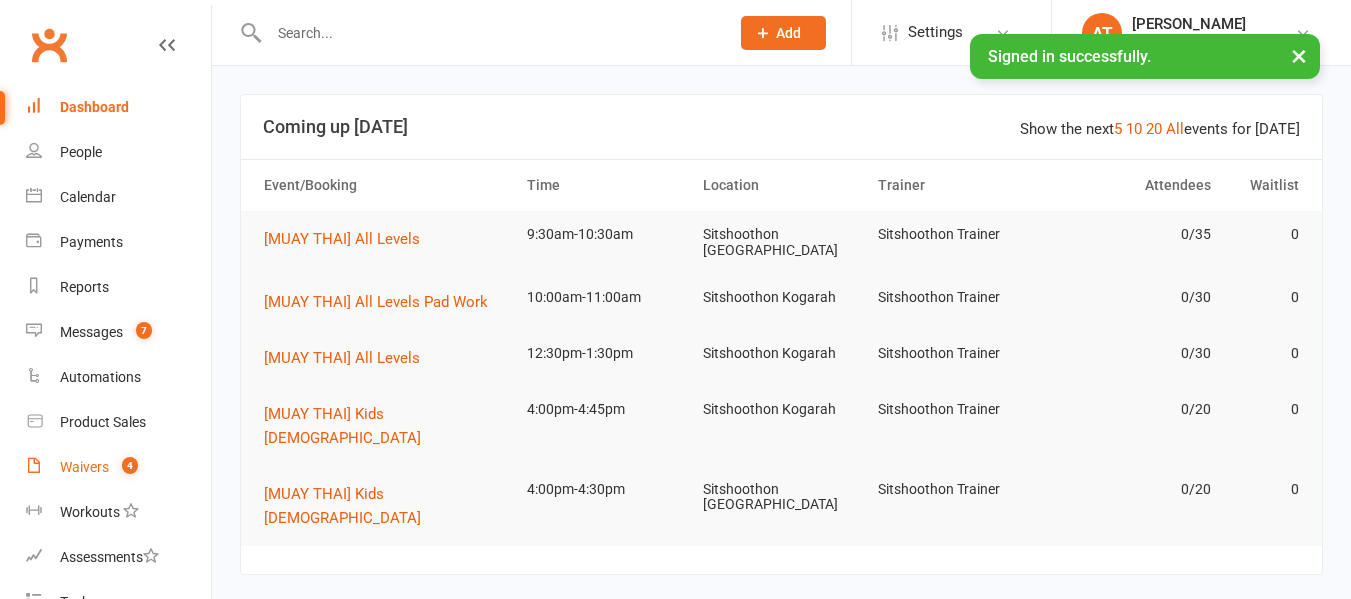 click on "Waivers" at bounding box center [84, 467] 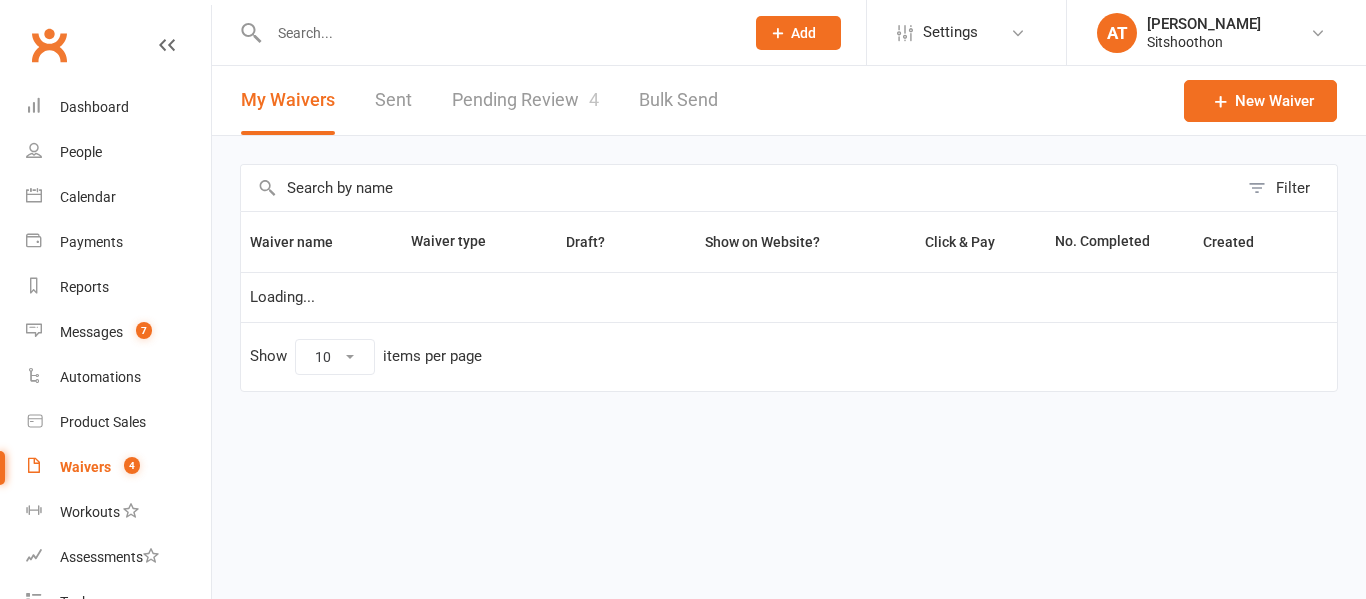 select on "100" 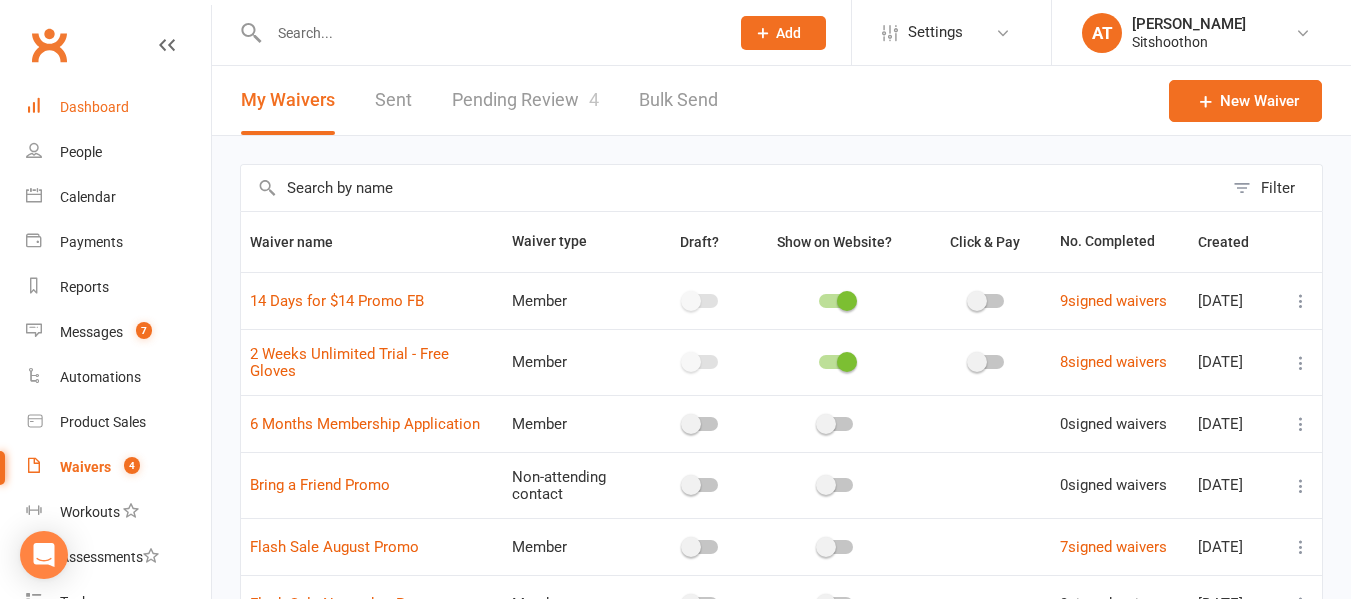 click on "Dashboard" at bounding box center (94, 107) 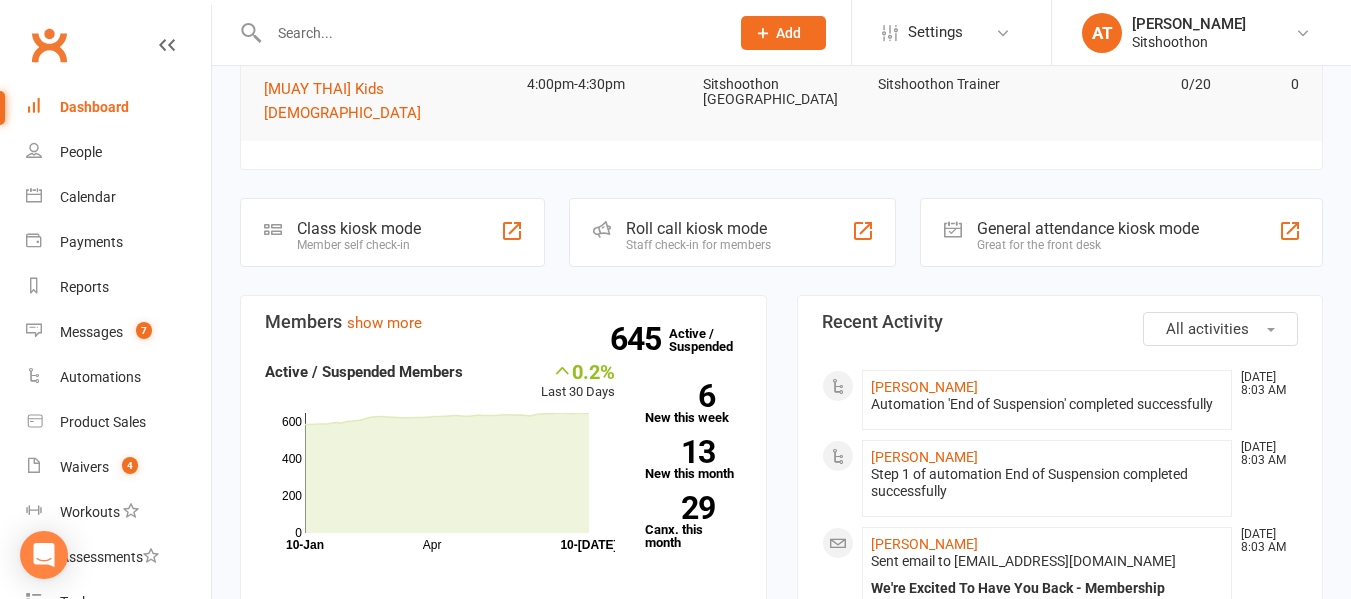 scroll, scrollTop: 405, scrollLeft: 0, axis: vertical 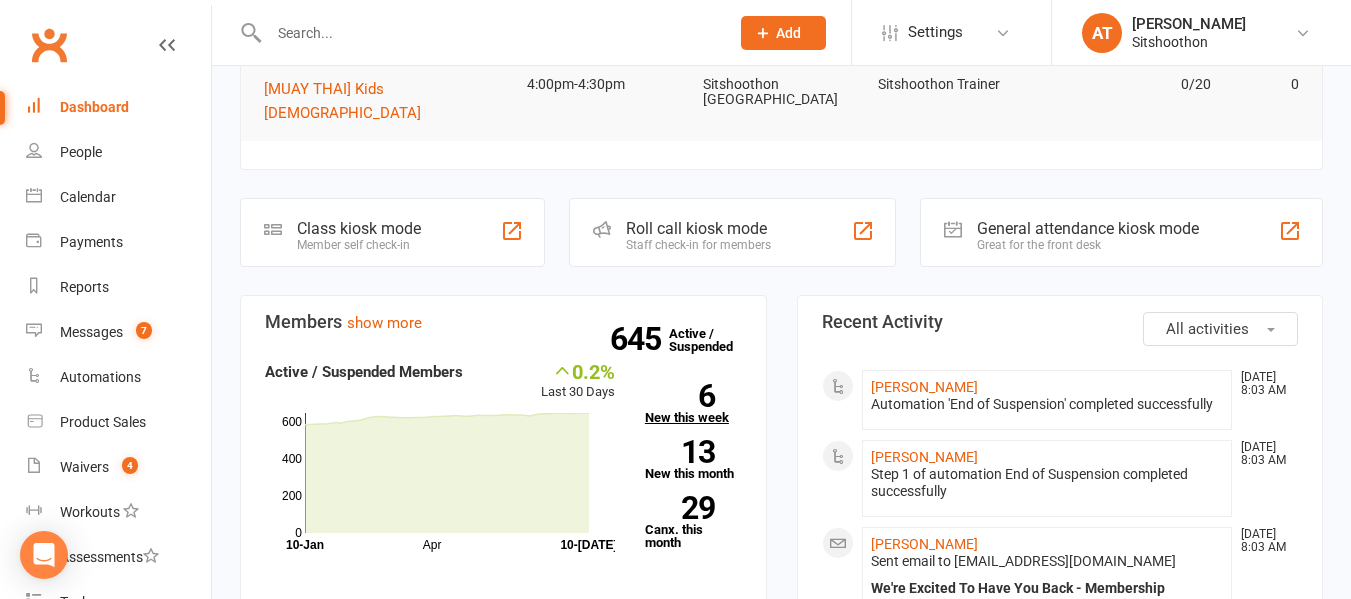 click on "6 New this week" at bounding box center [693, 404] 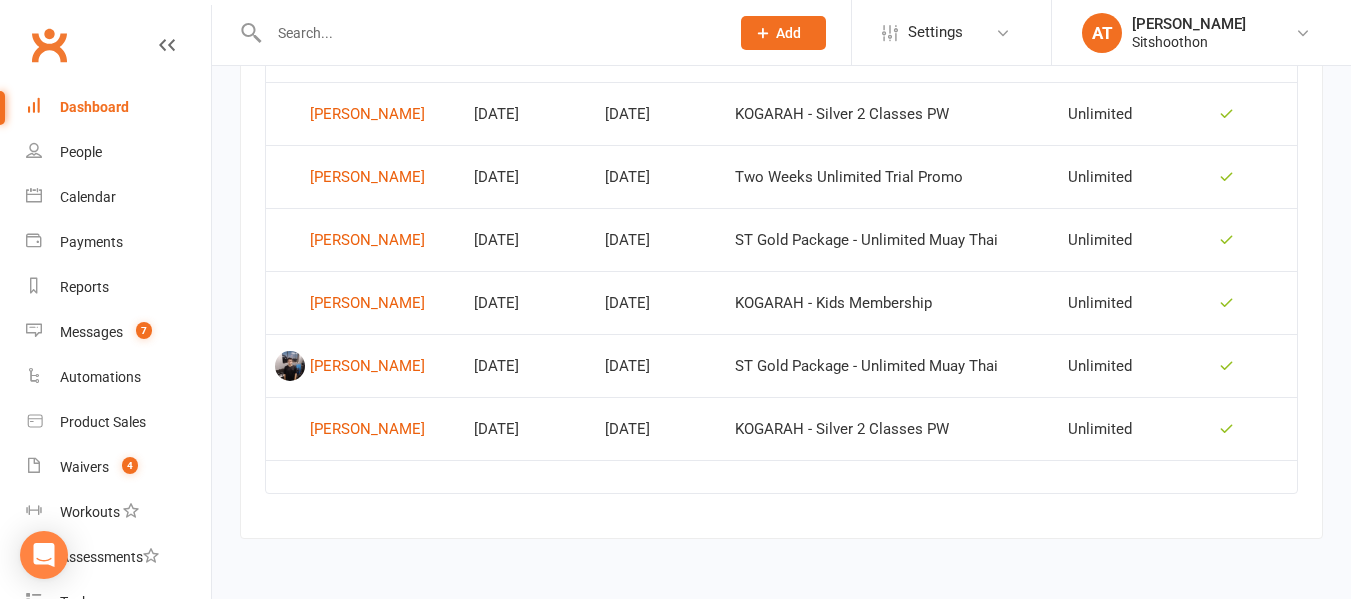 scroll, scrollTop: 887, scrollLeft: 0, axis: vertical 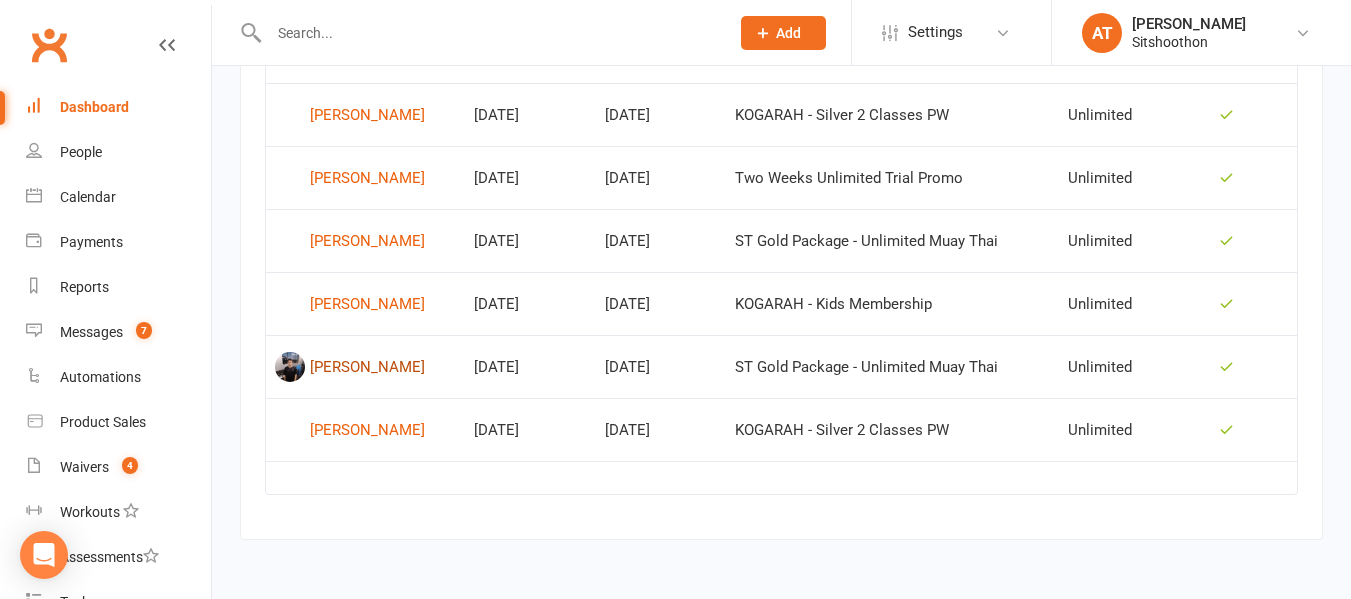 click on "[PERSON_NAME]" at bounding box center [367, 367] 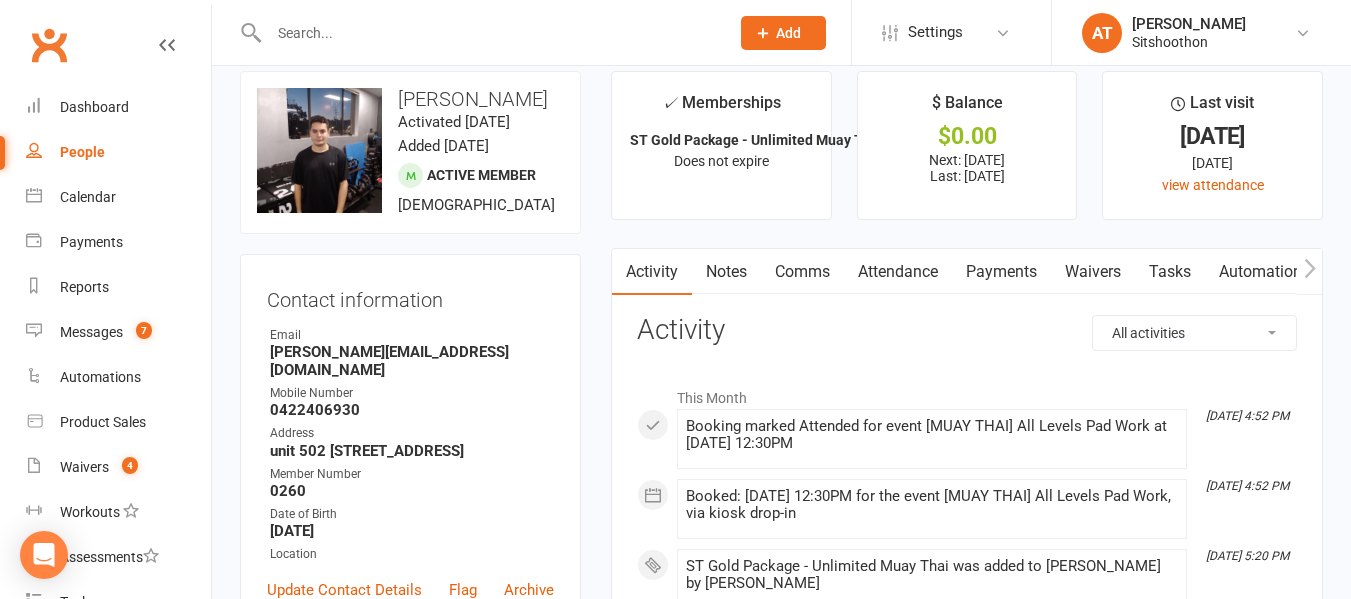 scroll, scrollTop: 0, scrollLeft: 0, axis: both 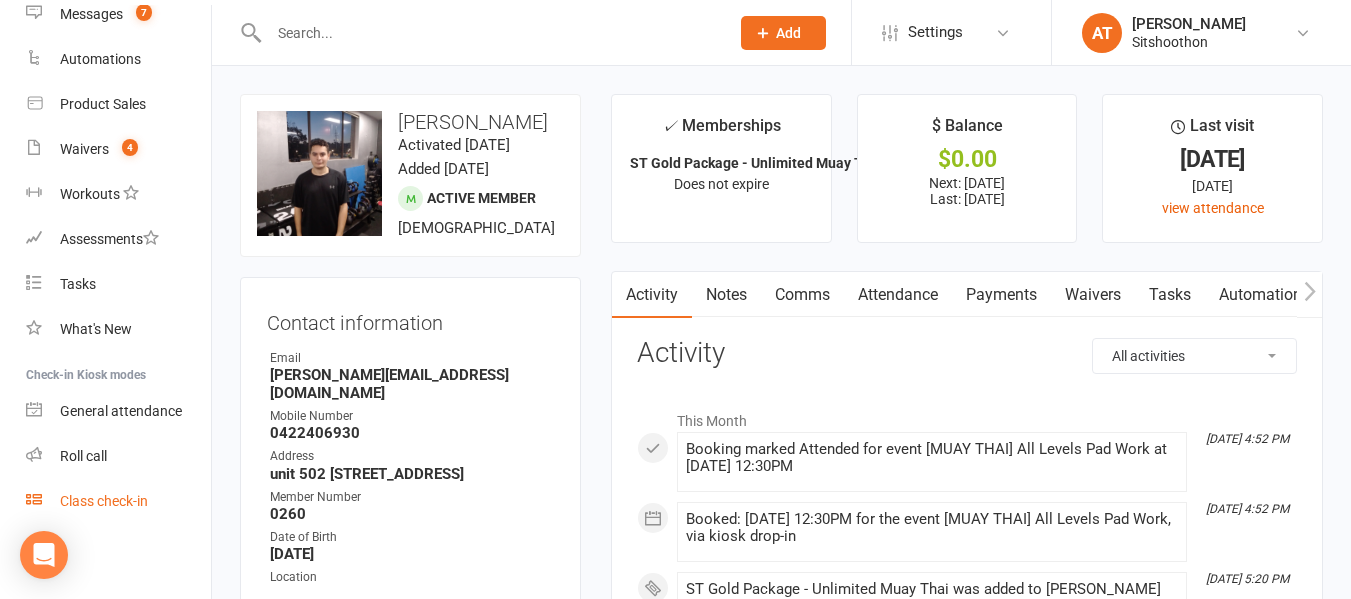 click on "Class check-in" at bounding box center [118, 501] 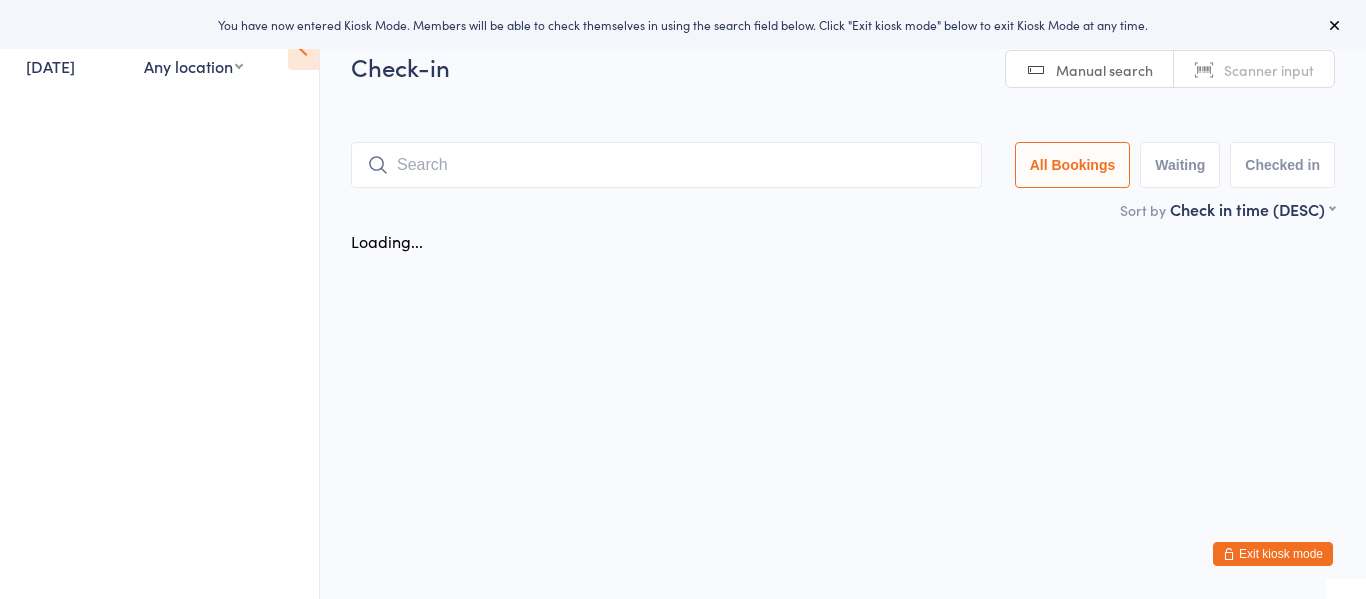 scroll, scrollTop: 0, scrollLeft: 0, axis: both 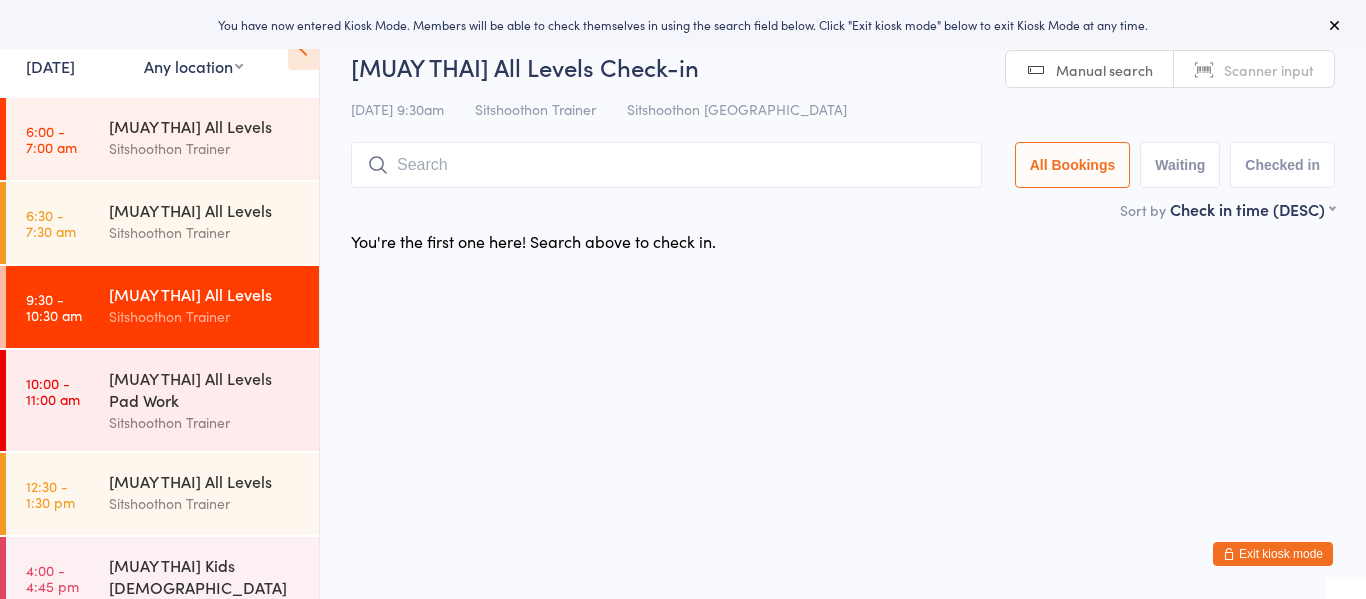 click on "[DATE]" at bounding box center [50, 66] 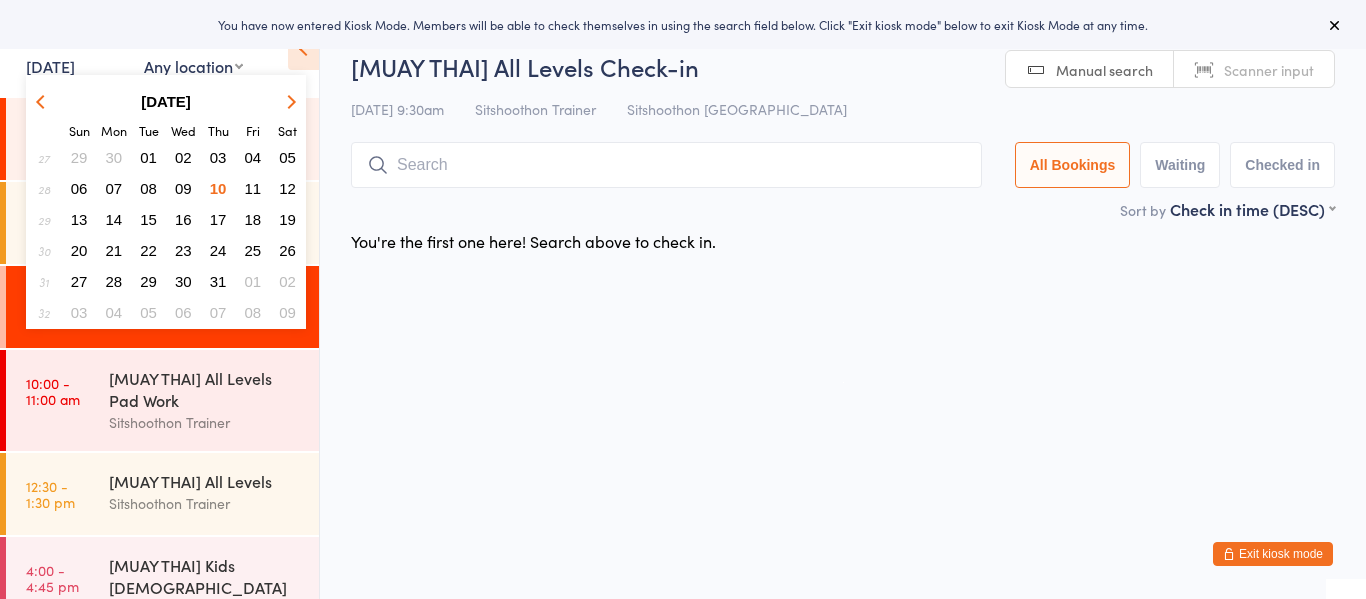 click on "09" at bounding box center [183, 188] 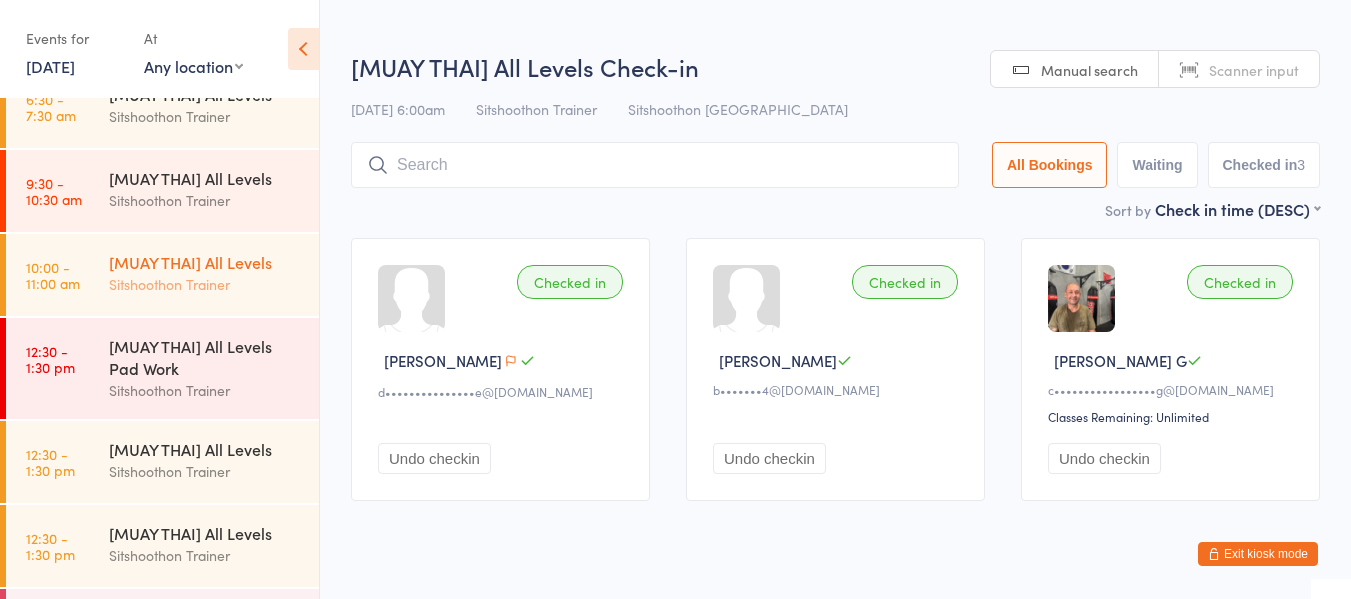 scroll, scrollTop: 244, scrollLeft: 0, axis: vertical 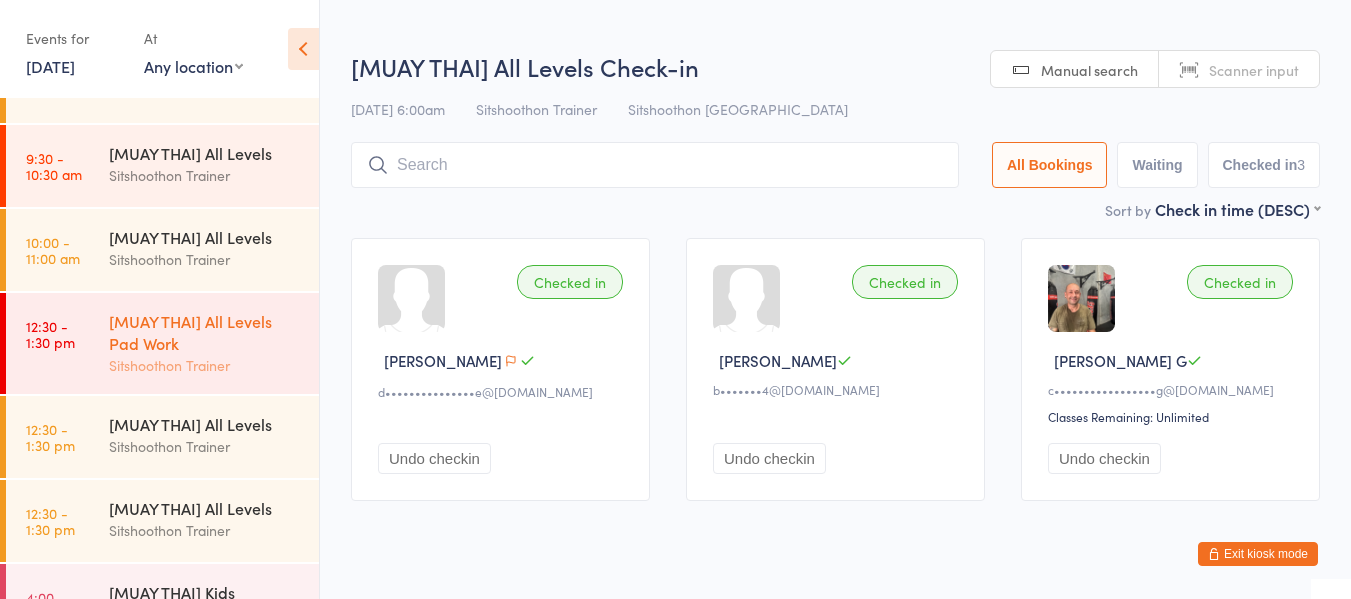 click on "12:30 - 1:30 pm [MUAY THAI] All Levels Pad Work Sitshoothon Trainer" at bounding box center [162, 343] 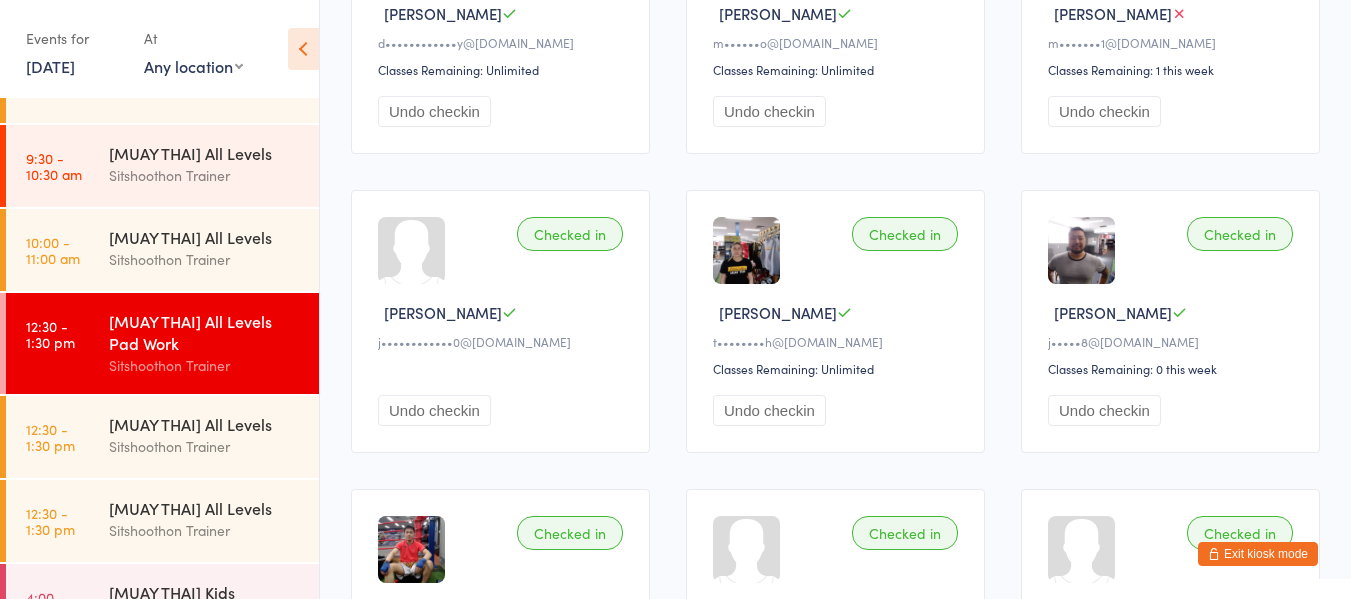 scroll, scrollTop: 646, scrollLeft: 0, axis: vertical 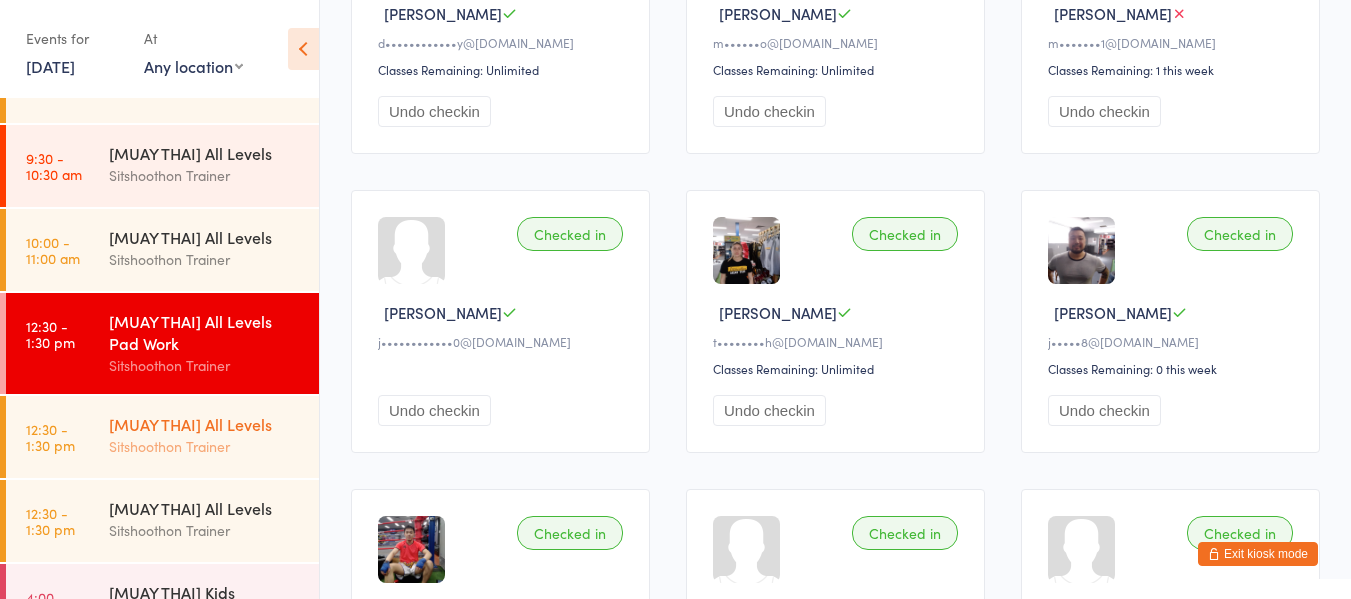 click on "12:30 - 1:30 pm [MUAY THAI] All Levels Sitshoothon Trainer" at bounding box center (162, 437) 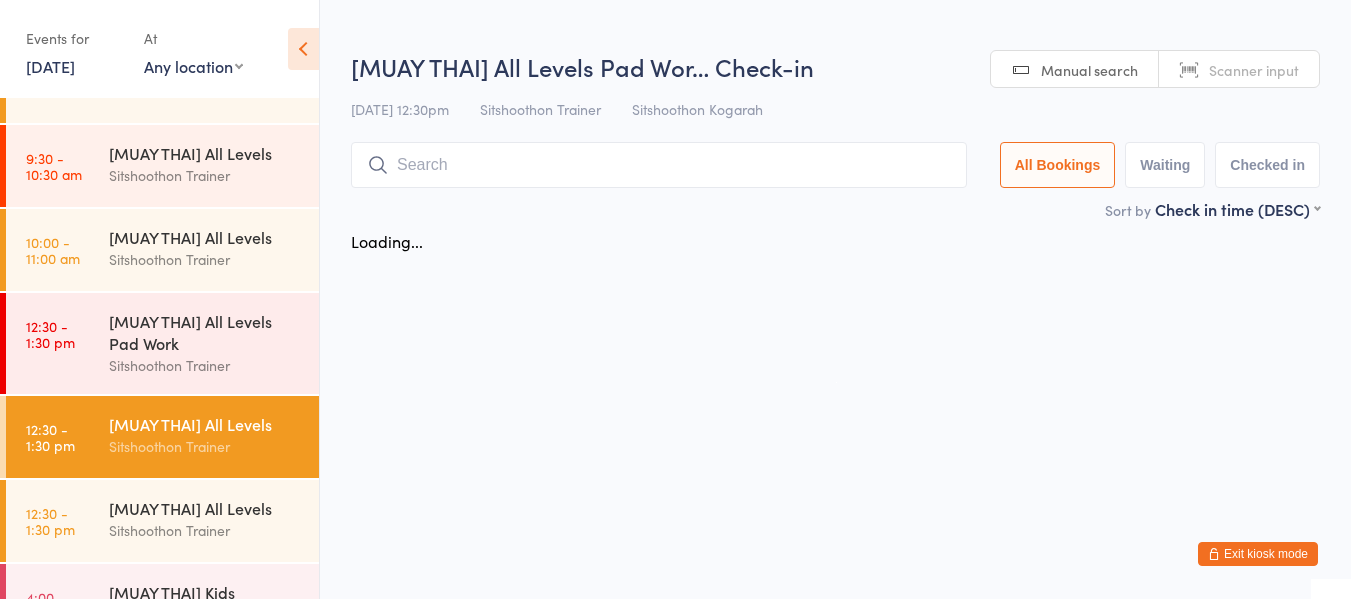 scroll, scrollTop: 0, scrollLeft: 0, axis: both 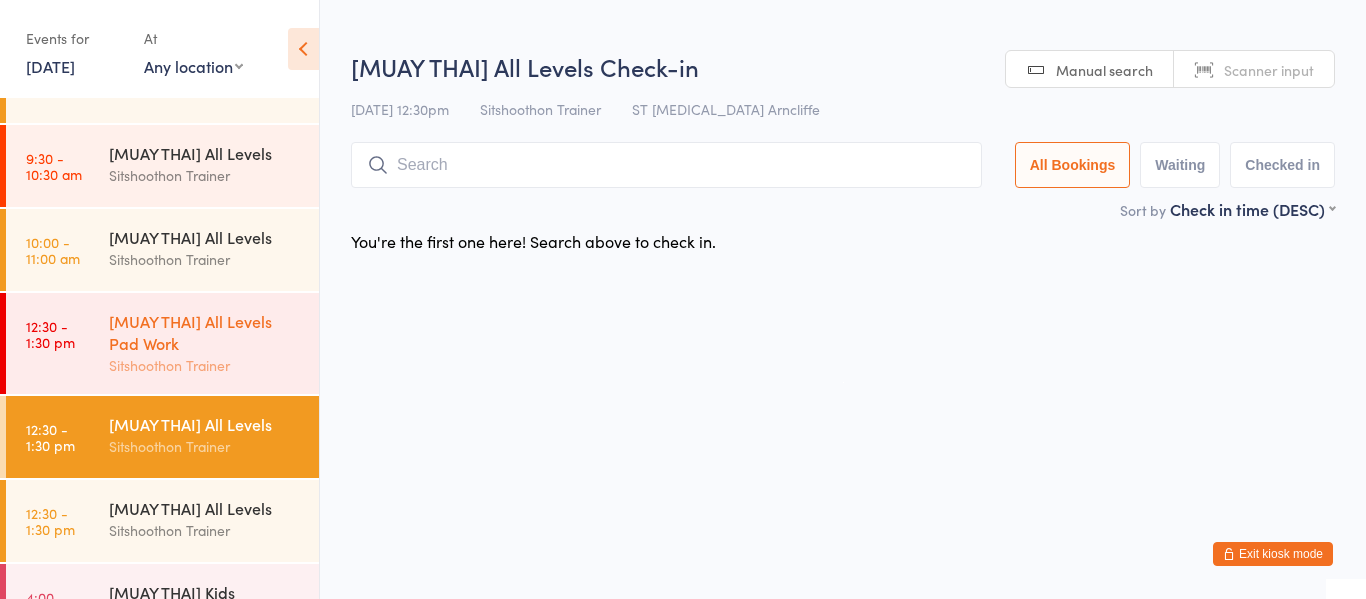 click on "[MUAY THAI] All Levels Pad Work" at bounding box center (205, 332) 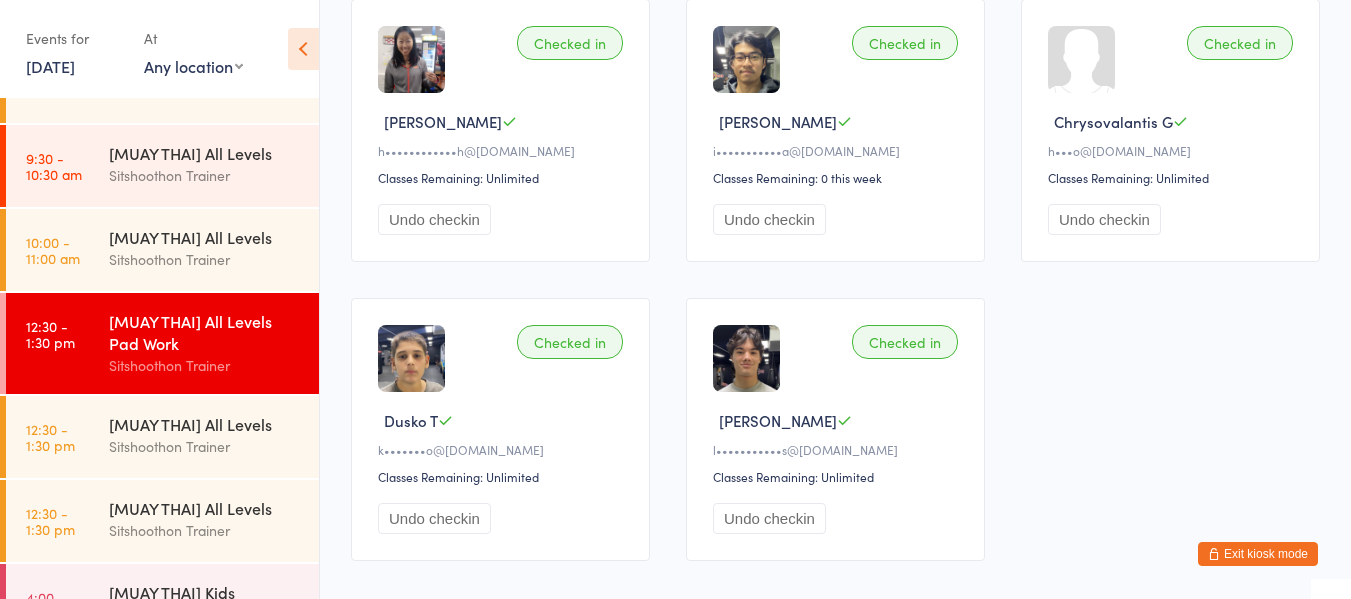 scroll, scrollTop: 1734, scrollLeft: 0, axis: vertical 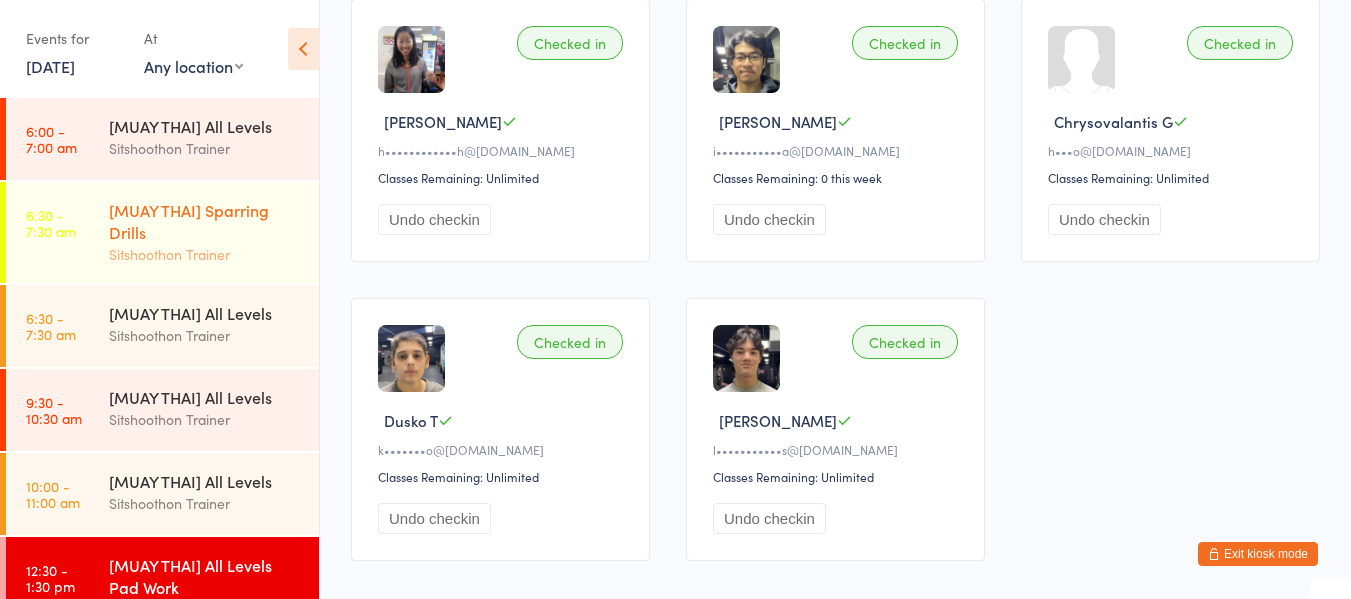 click on "6:30 - 7:30 am" at bounding box center (51, 223) 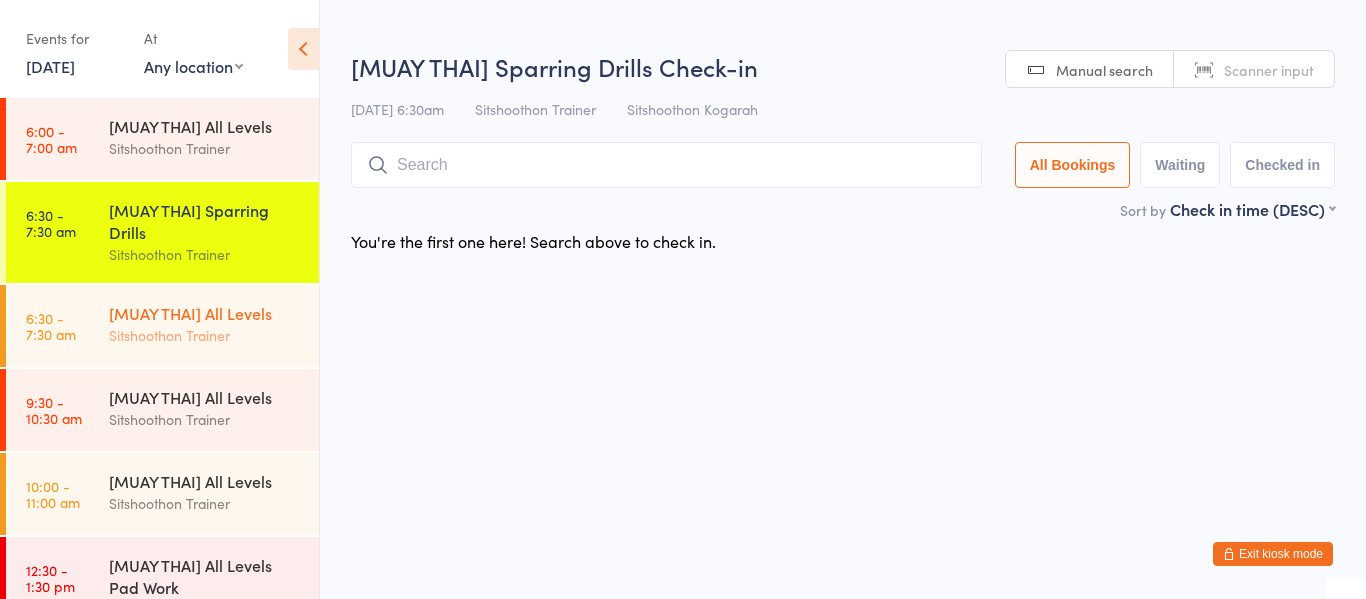 click on "6:30 - 7:30 am" at bounding box center (51, 326) 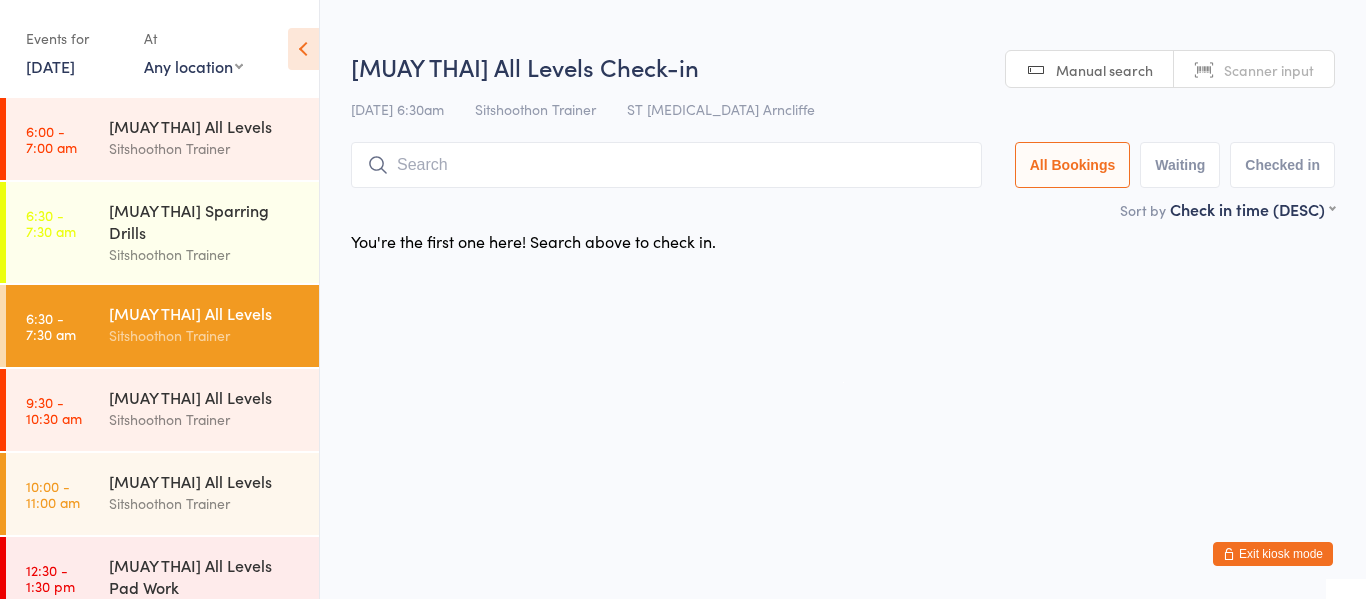 click on "9 Jul, 2025" at bounding box center (50, 66) 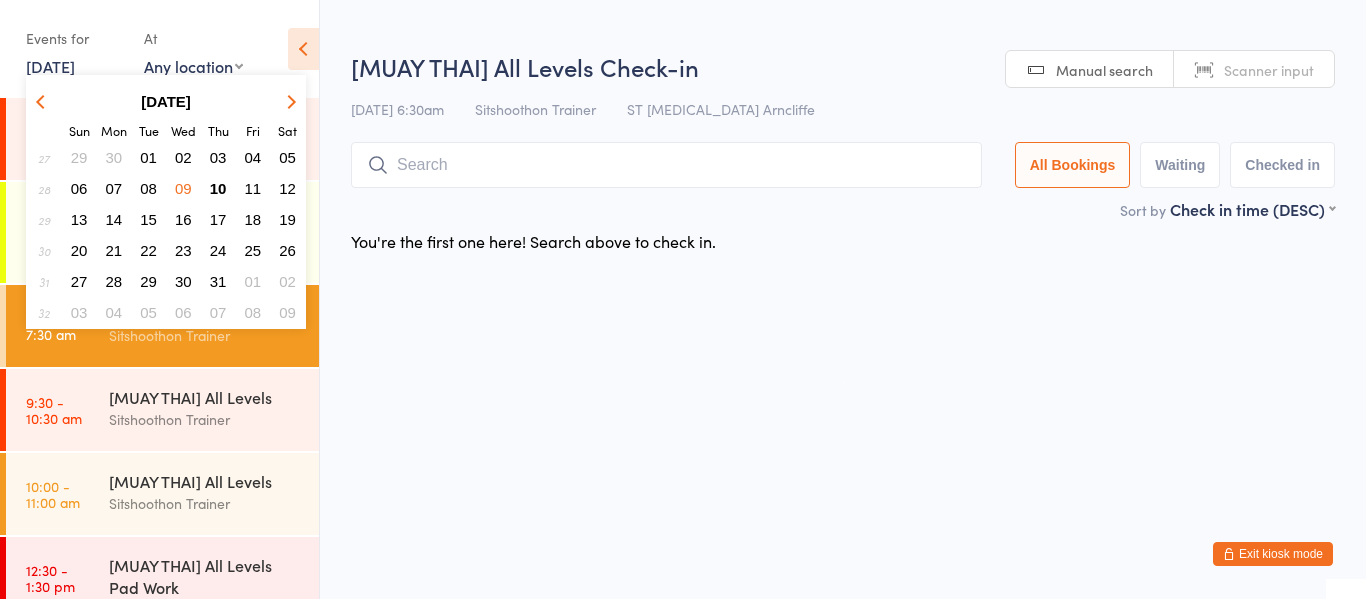 click on "07" at bounding box center (114, 188) 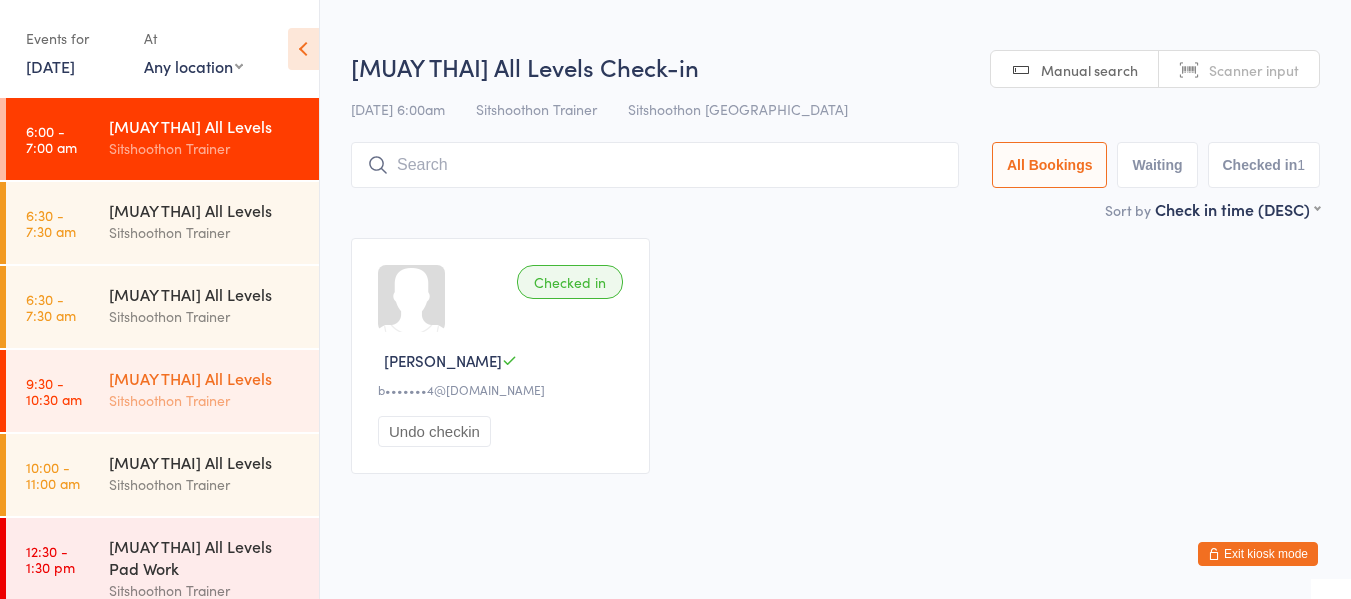 scroll, scrollTop: 147, scrollLeft: 0, axis: vertical 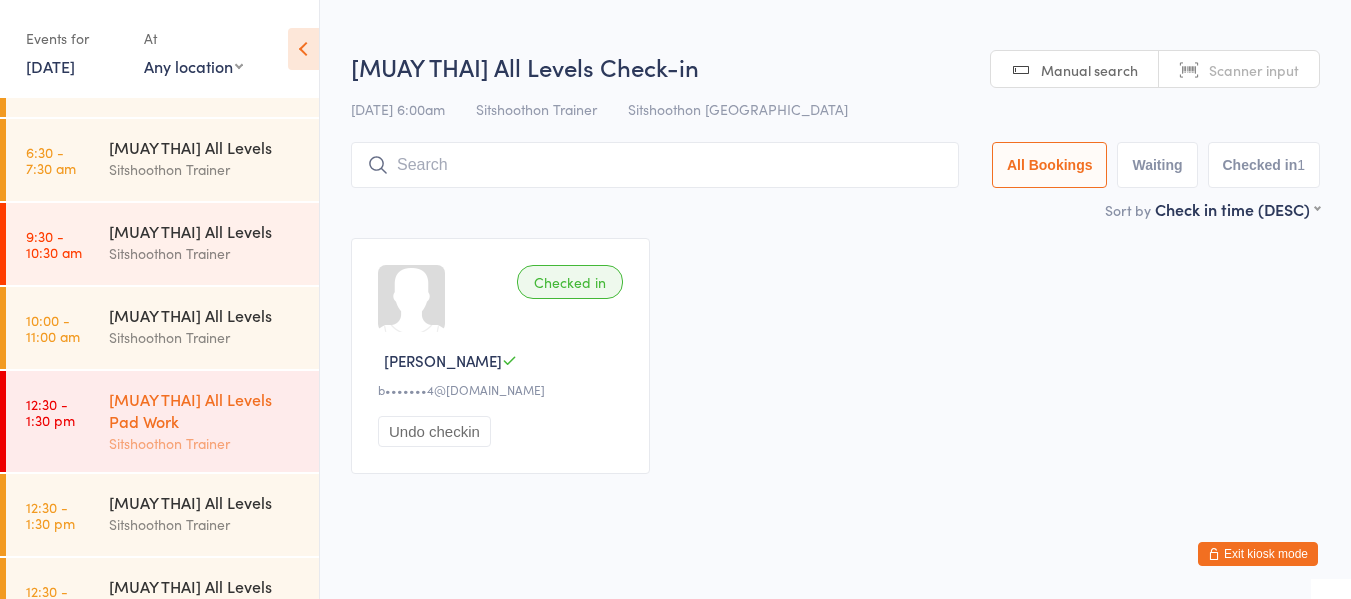 click on "12:30 - 1:30 pm [MUAY THAI] All Levels Pad Work Sitshoothon Trainer" at bounding box center (162, 421) 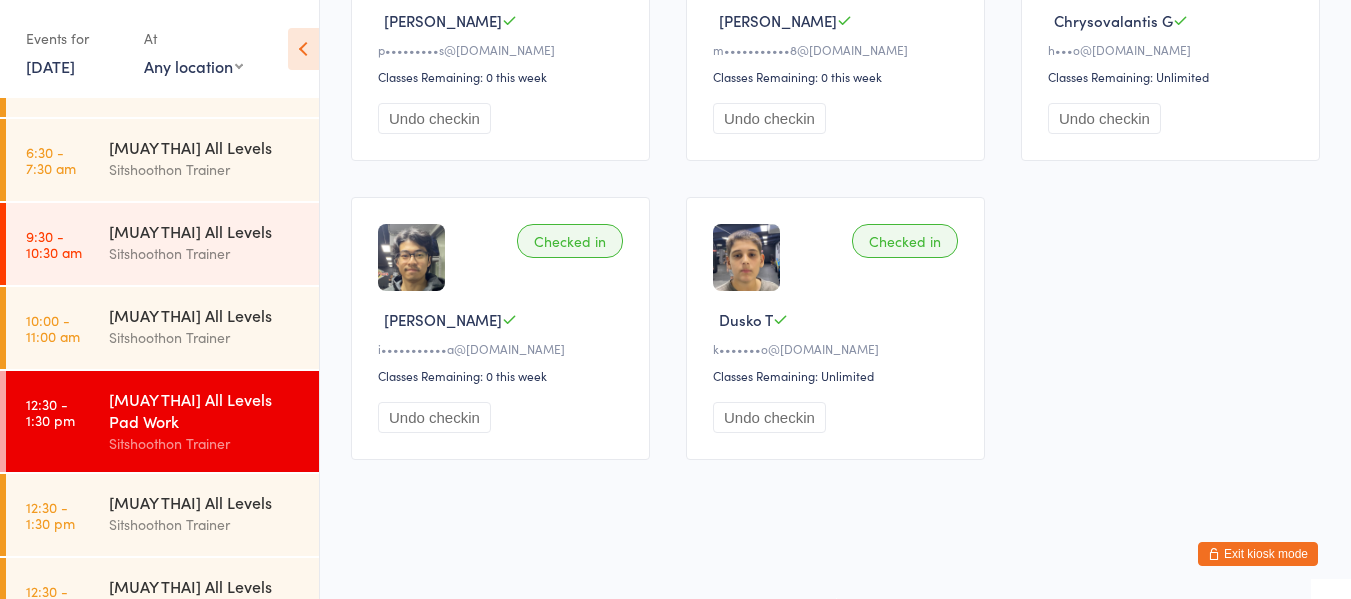 scroll, scrollTop: 337, scrollLeft: 0, axis: vertical 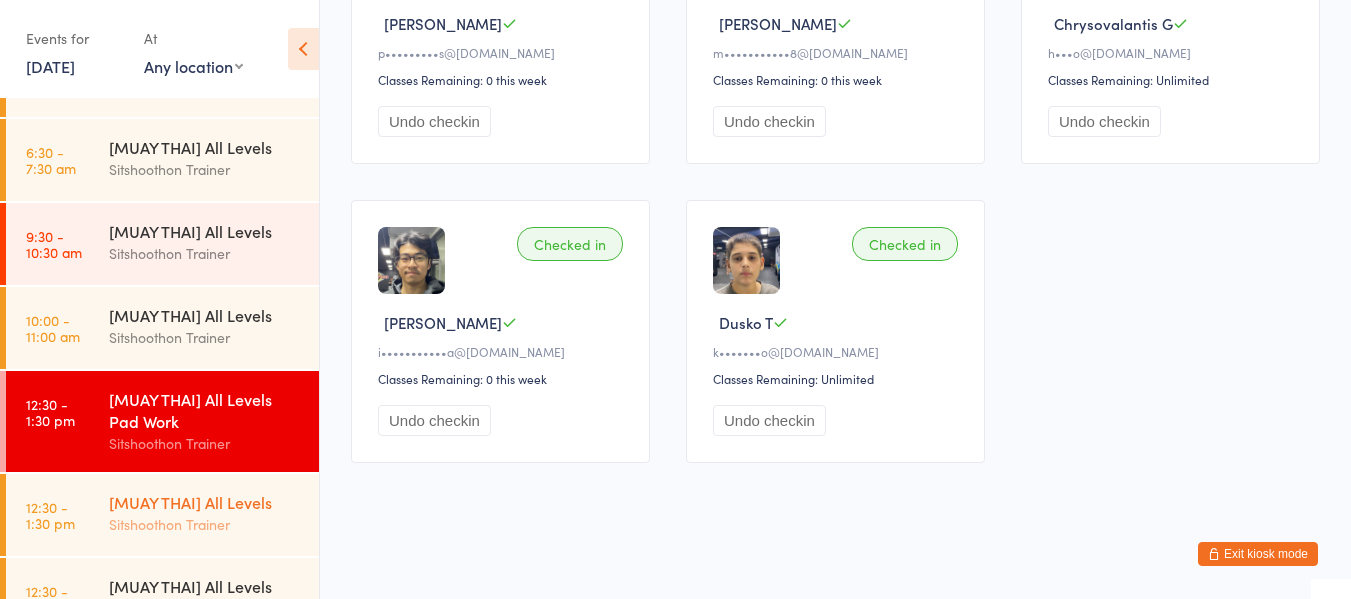 click on "Sitshoothon Trainer" at bounding box center (205, 524) 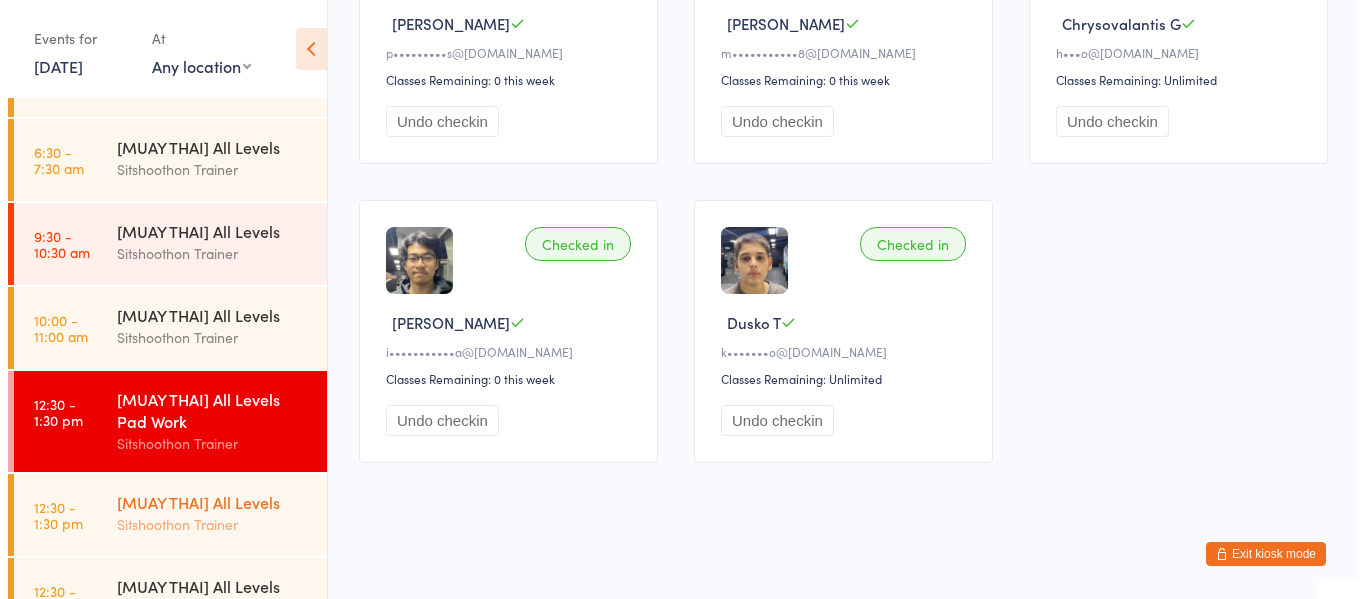 scroll, scrollTop: 0, scrollLeft: 0, axis: both 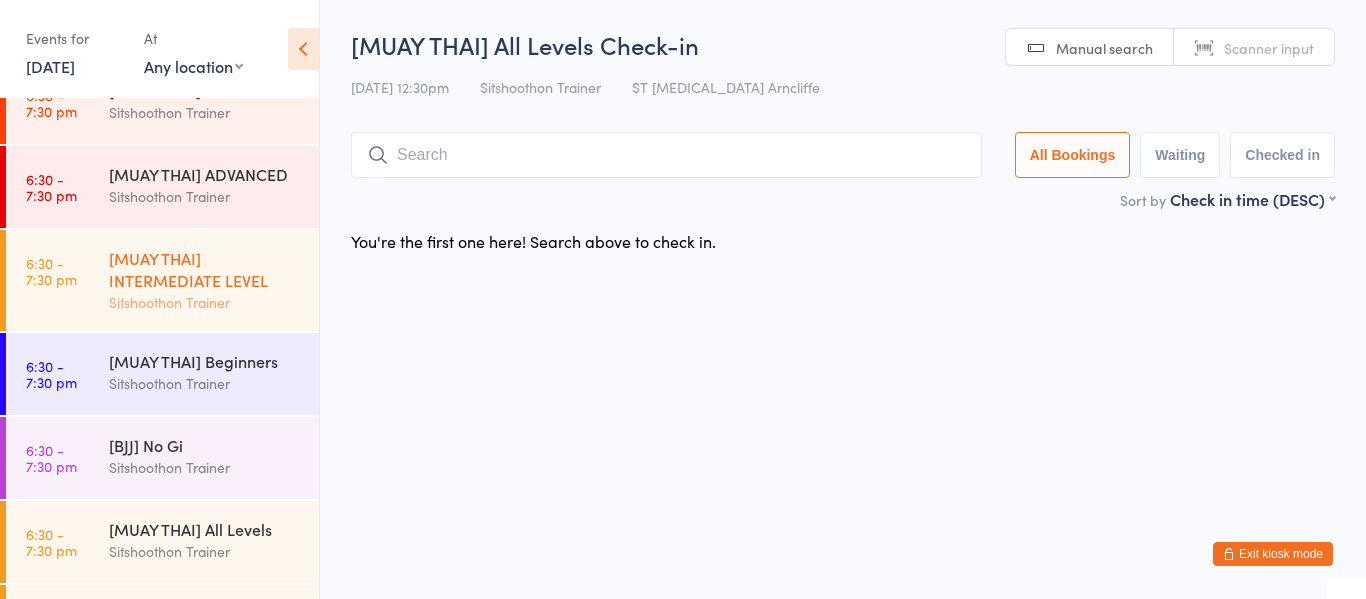 click on "[MUAY THAI] INTERMEDIATE LEVEL" at bounding box center (205, 269) 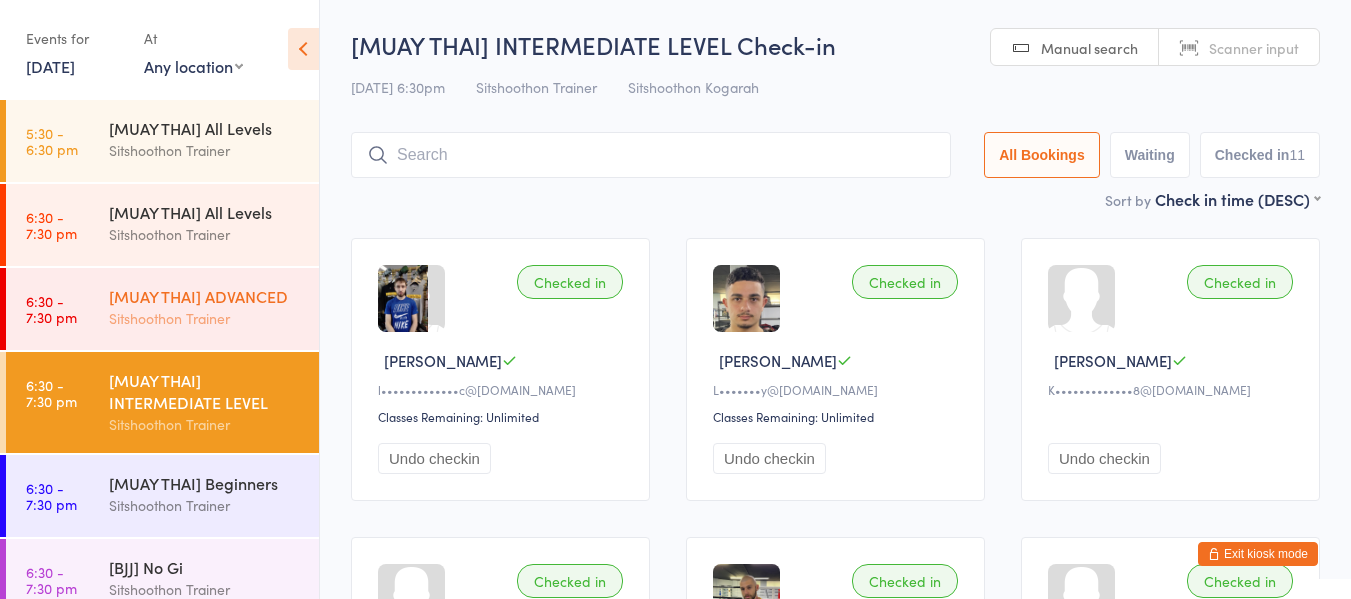 scroll, scrollTop: 1489, scrollLeft: 0, axis: vertical 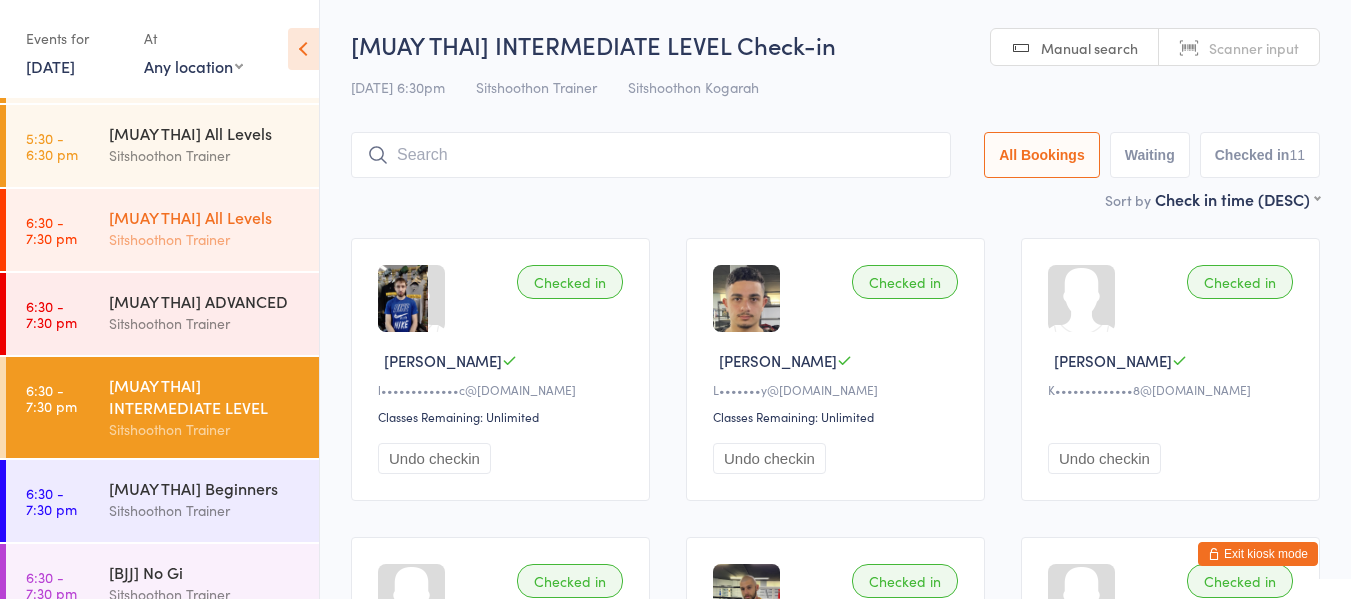 click on "Sitshoothon Trainer" at bounding box center [205, 239] 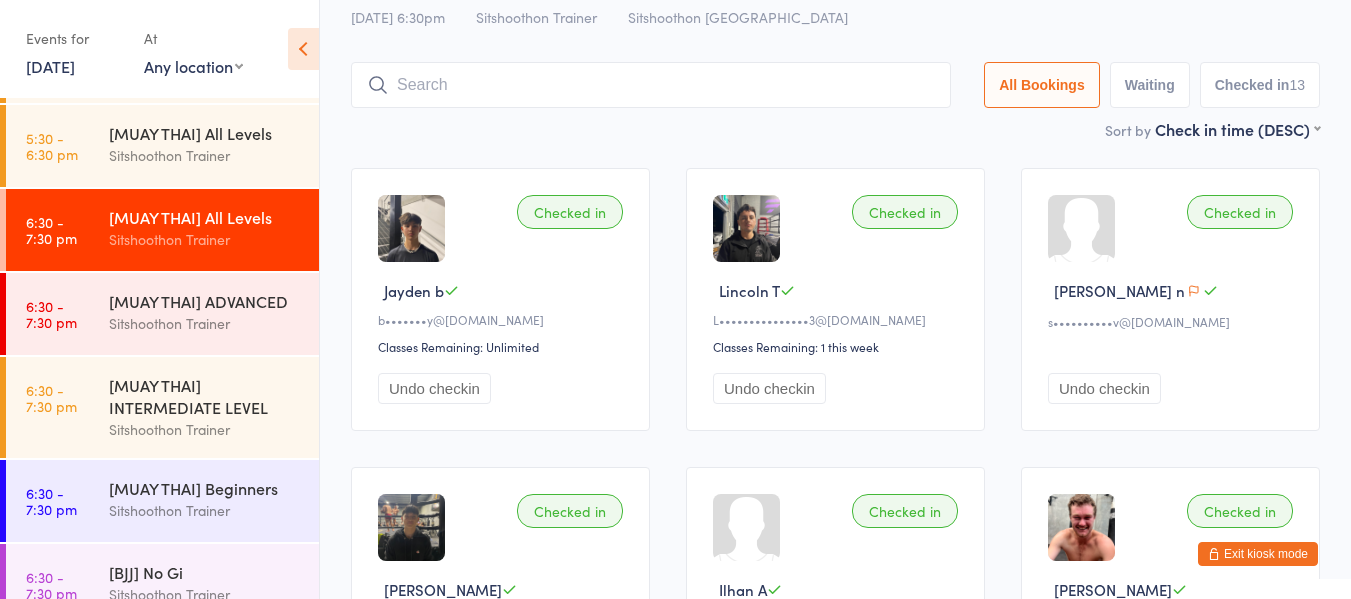 scroll, scrollTop: 69, scrollLeft: 0, axis: vertical 